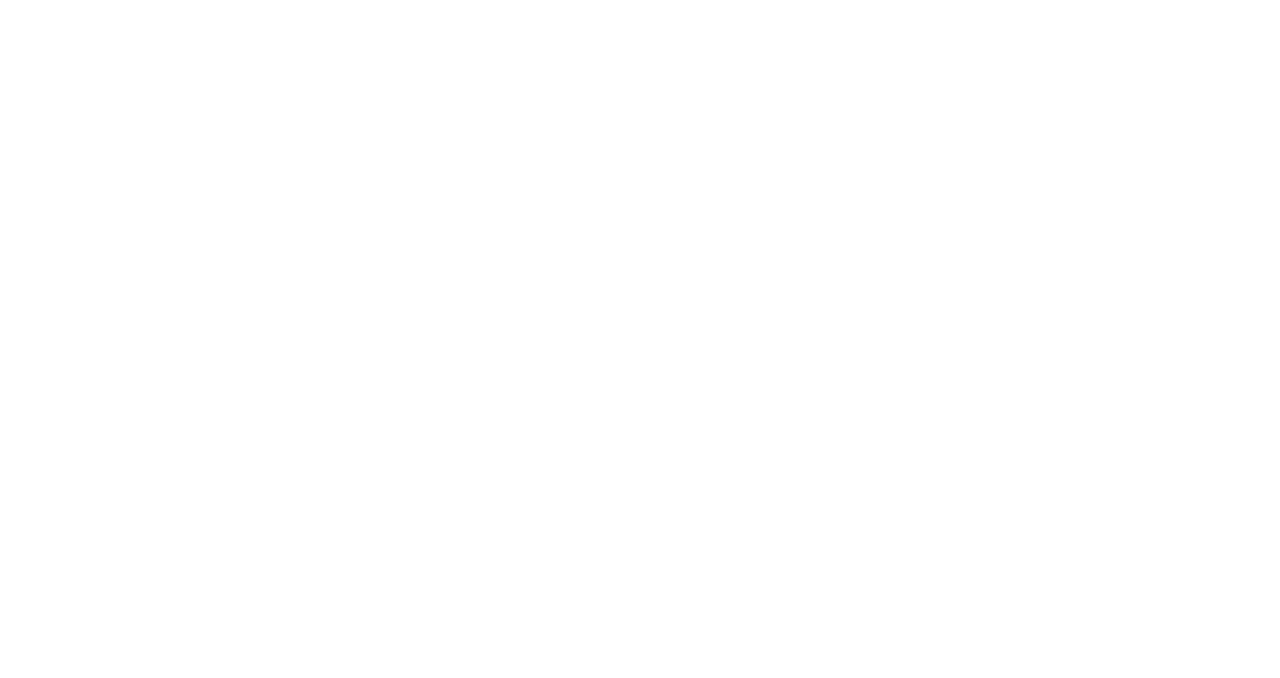 scroll, scrollTop: 0, scrollLeft: 0, axis: both 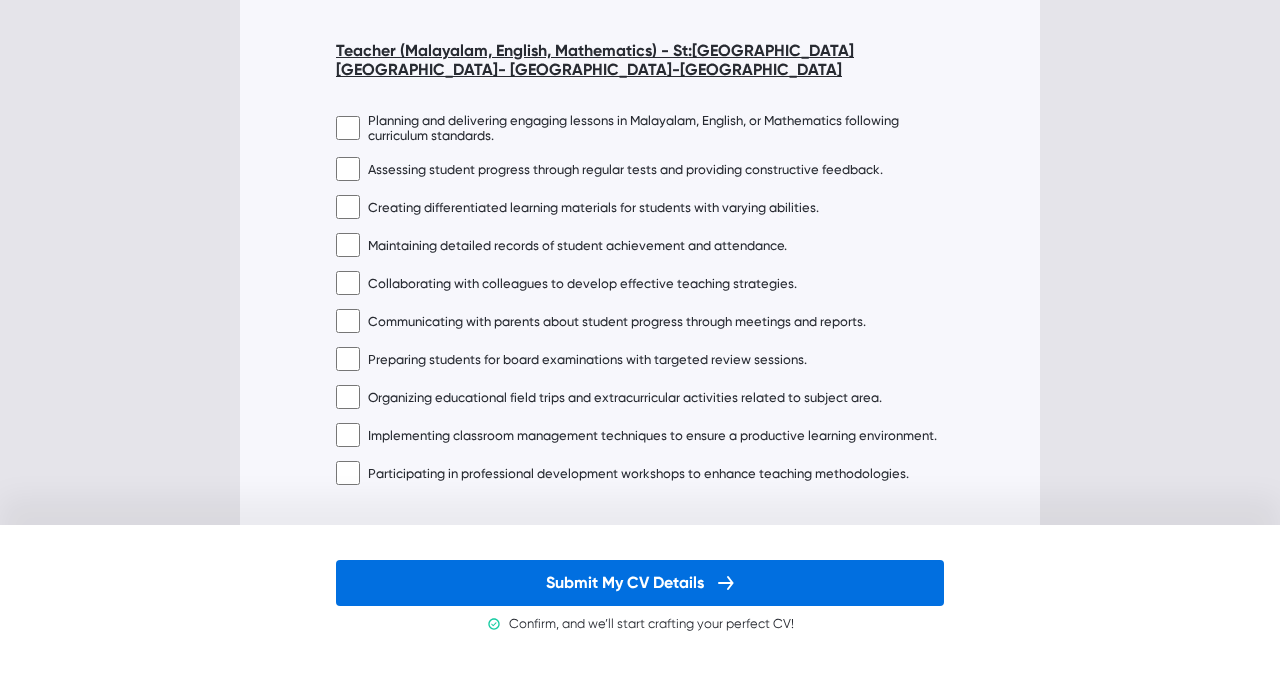 click on "Submit My CV Details" at bounding box center (640, 583) 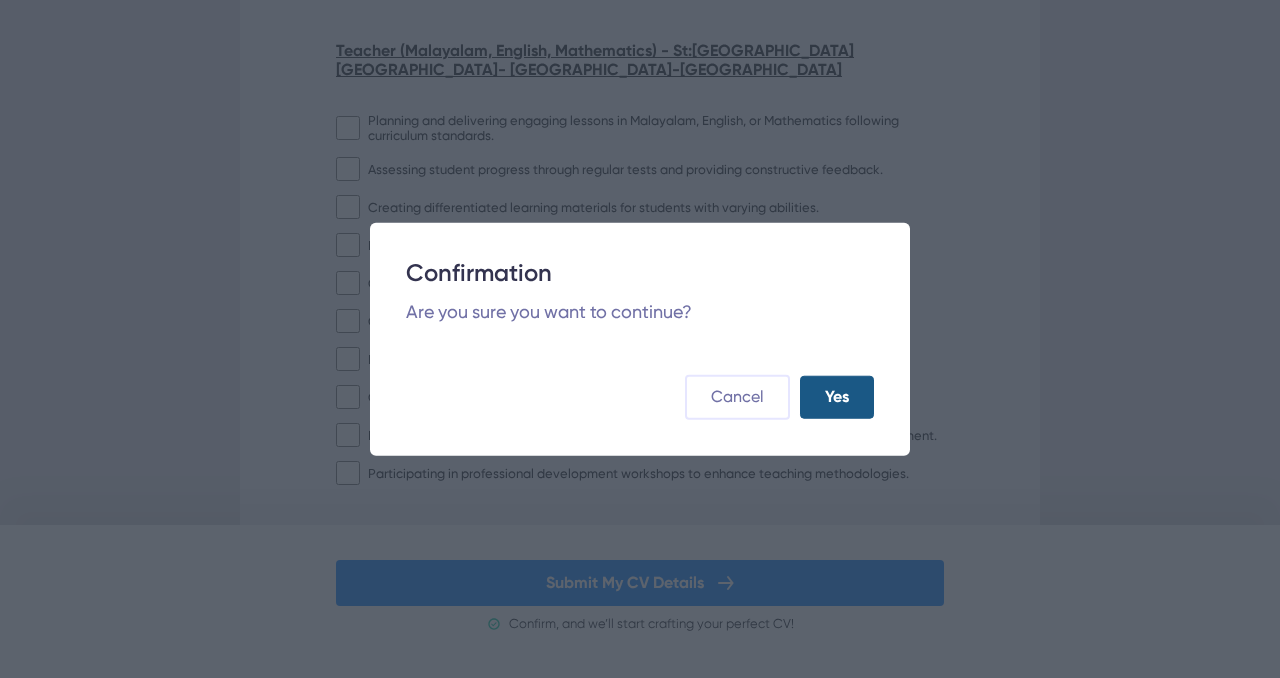 click on "Yes" at bounding box center (837, 397) 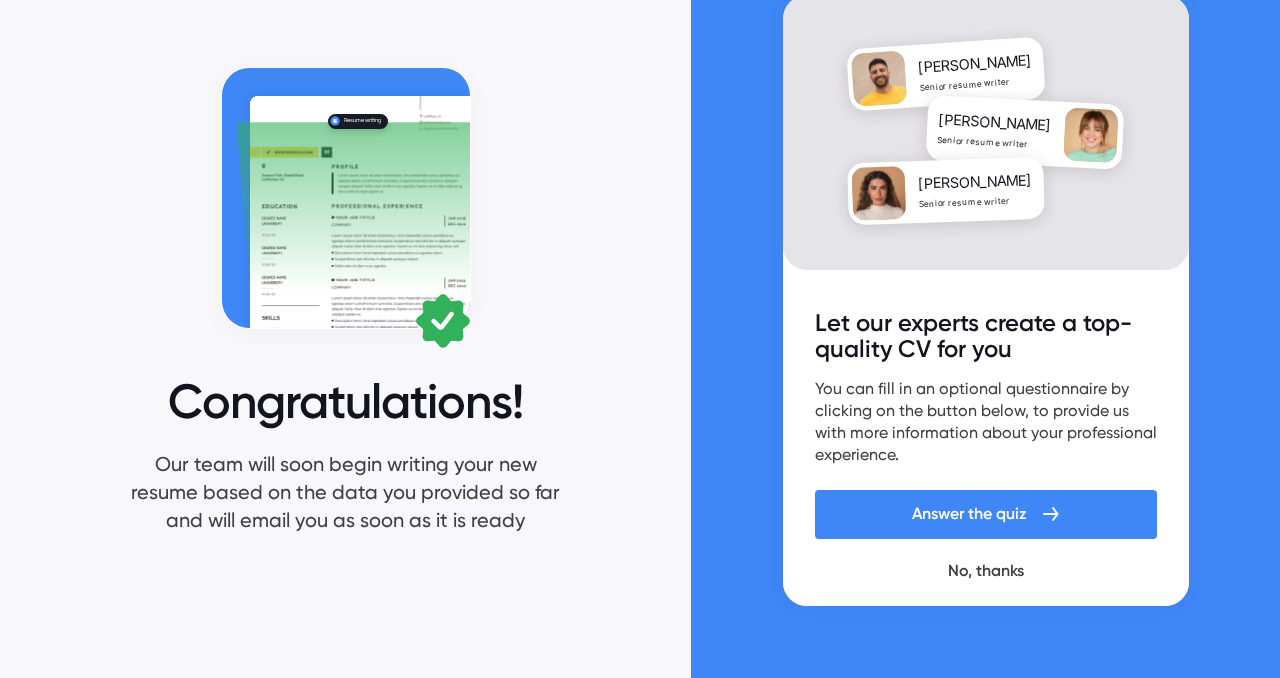 scroll, scrollTop: 125, scrollLeft: 0, axis: vertical 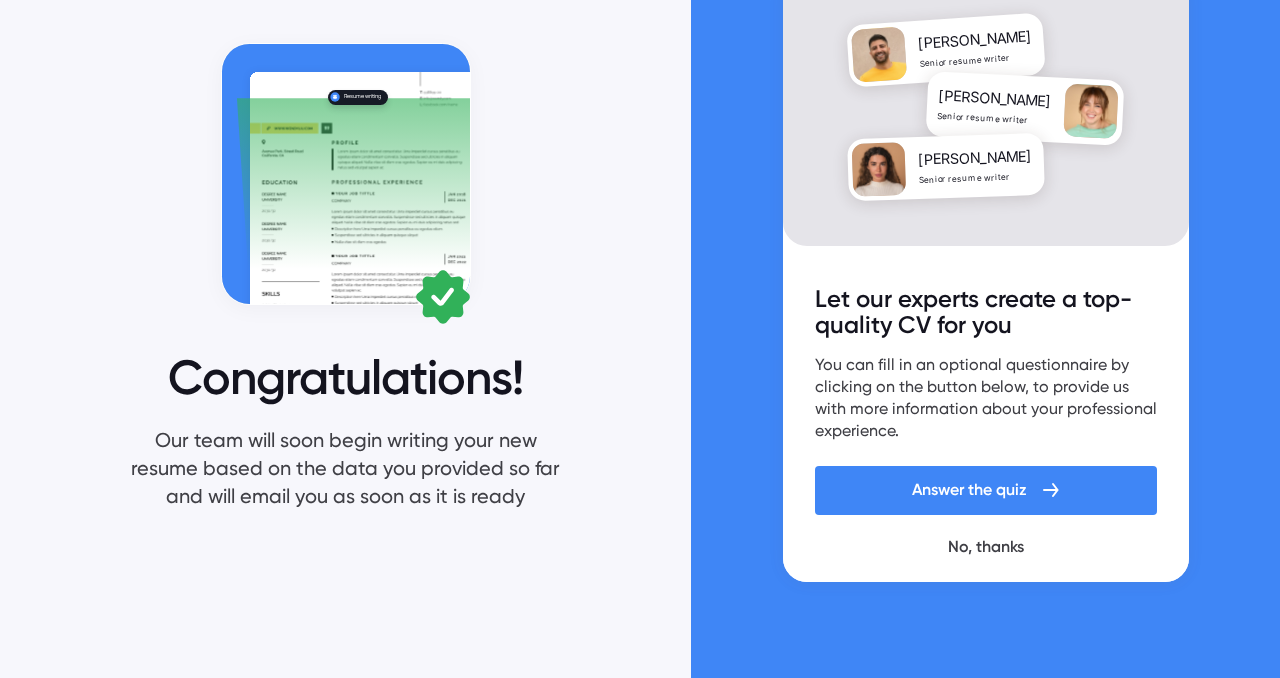 click on "No, thanks" at bounding box center (986, 547) 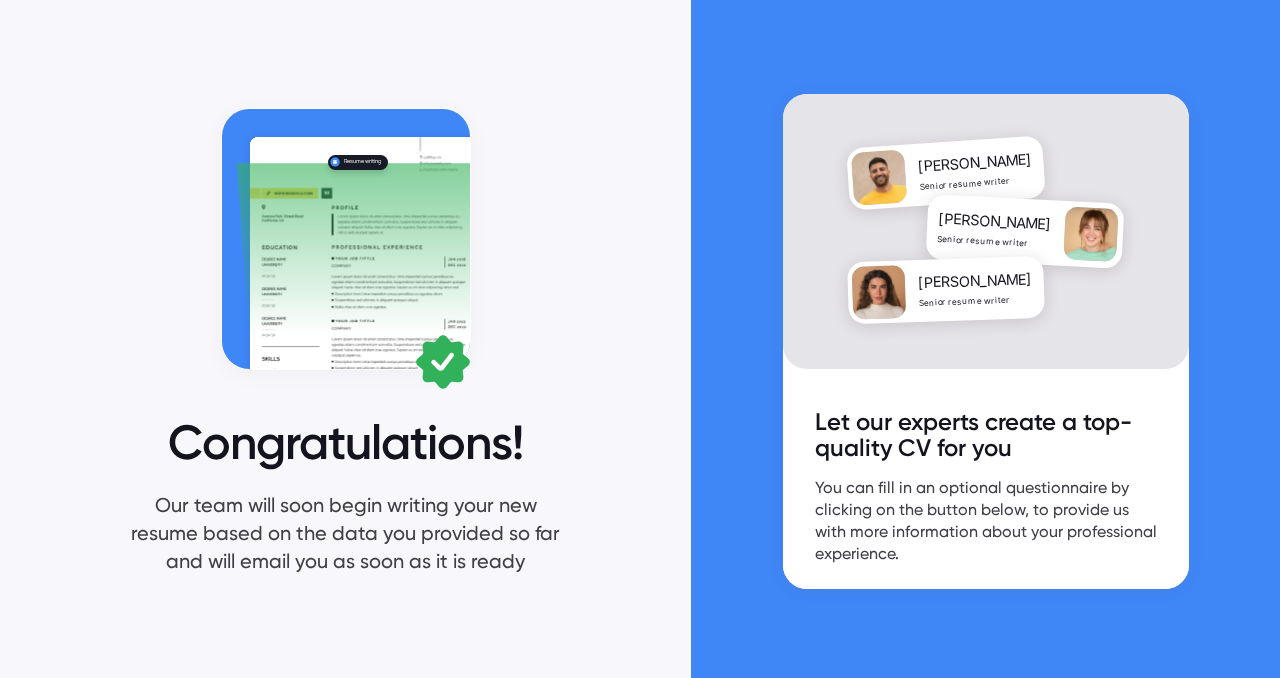 scroll, scrollTop: 0, scrollLeft: 0, axis: both 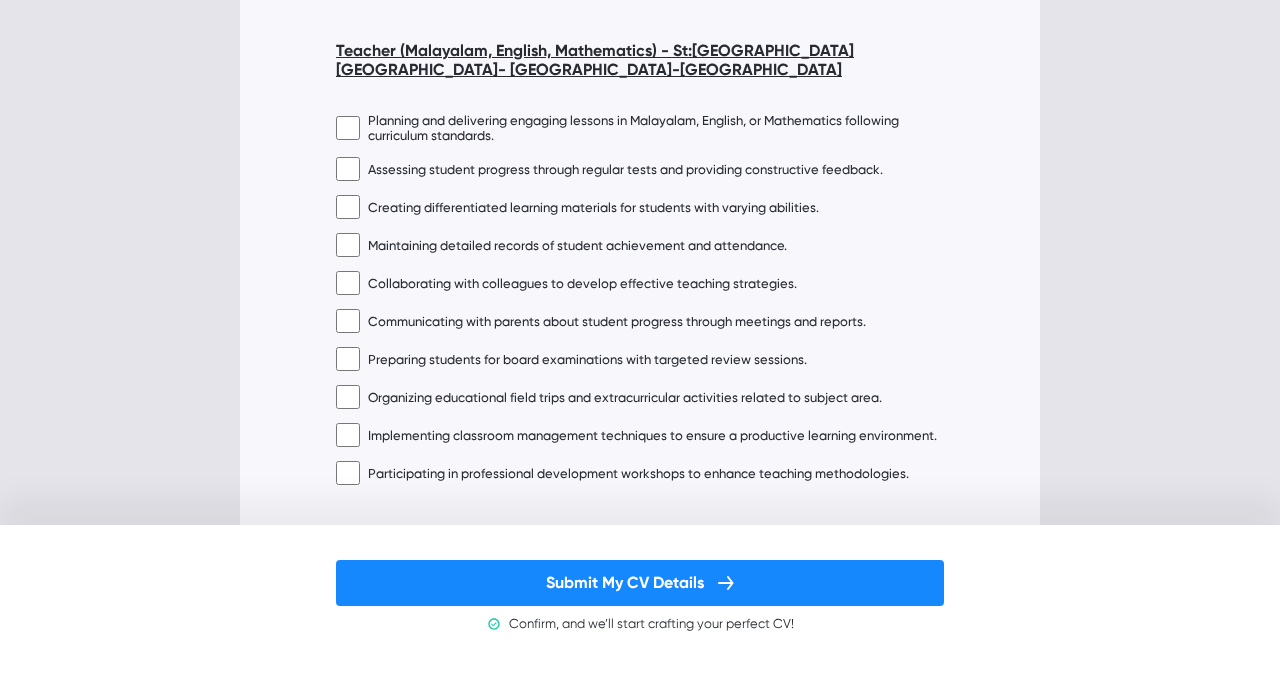 click on "Planning and delivering engaging lessons in Malayalam, English, or Mathematics following curriculum standards. Assessing student progress through regular tests and providing constructive feedback. Creating differentiated learning materials for students with varying abilities. Maintaining detailed records of student achievement and attendance. Collaborating with colleagues to develop effective teaching strategies. Communicating with parents about student progress through meetings and reports. Preparing students for board examinations with targeted review sessions. Organizing educational field trips and extracurricular activities related to subject area. Implementing classroom management techniques to ensure a productive learning environment. Participating in professional development workshops to enhance teaching methodologies." at bounding box center (640, 299) 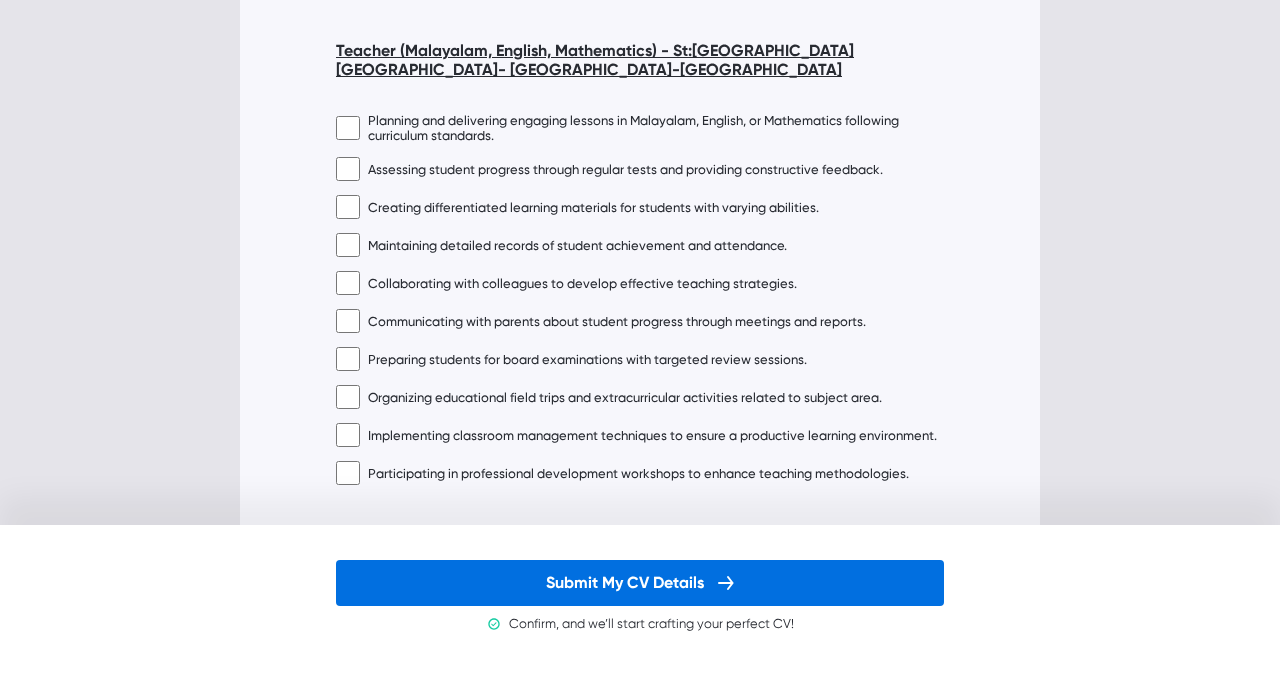 click on "Submit My CV Details" at bounding box center (640, 583) 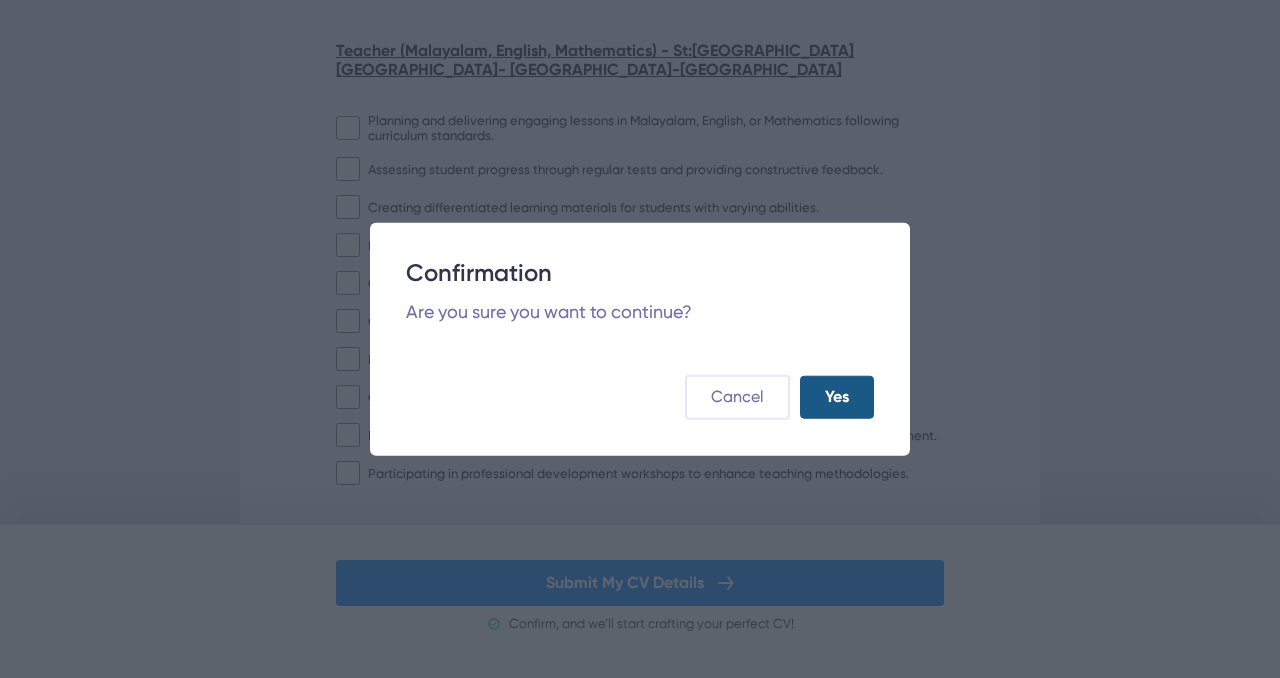 click on "Yes" at bounding box center (837, 397) 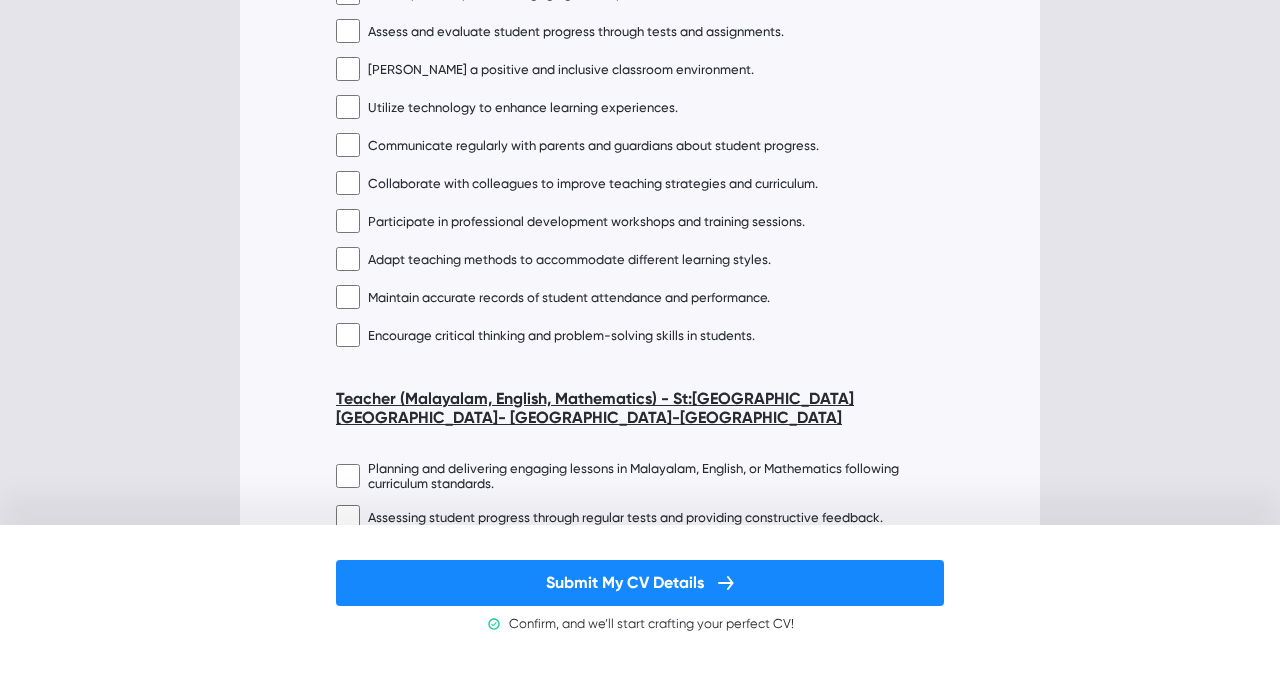 scroll, scrollTop: 884, scrollLeft: 0, axis: vertical 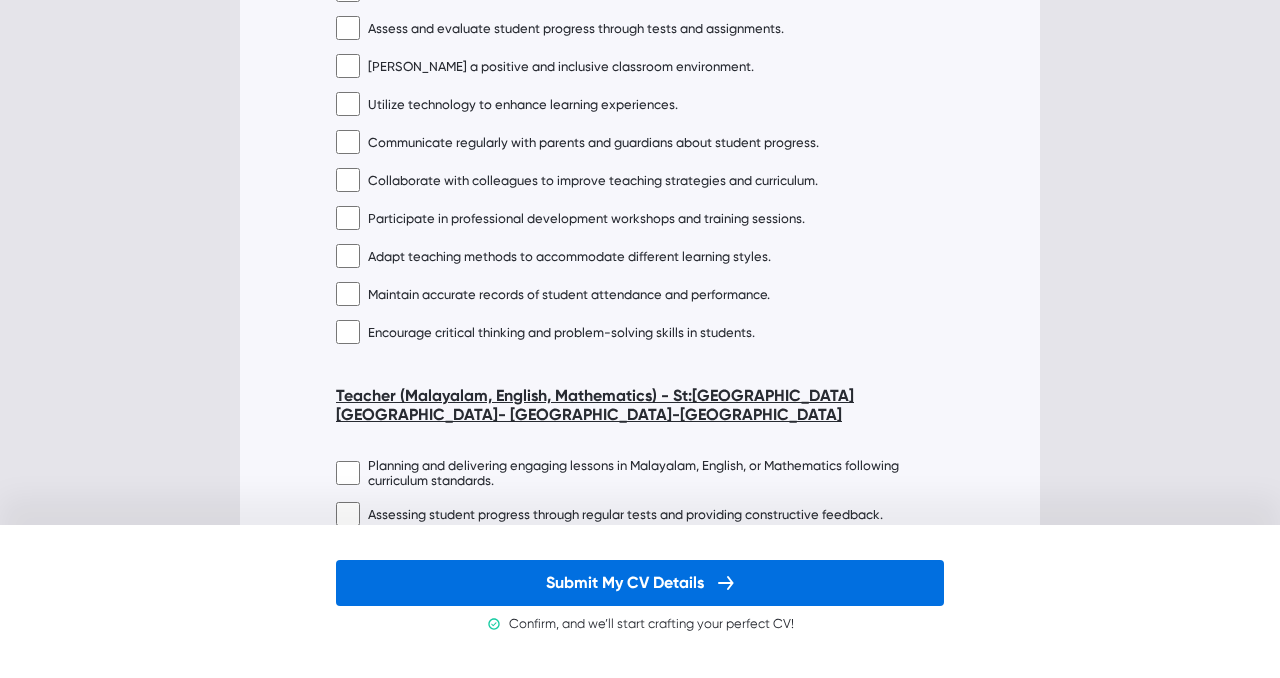 click on "Submit My CV Details" at bounding box center [640, 583] 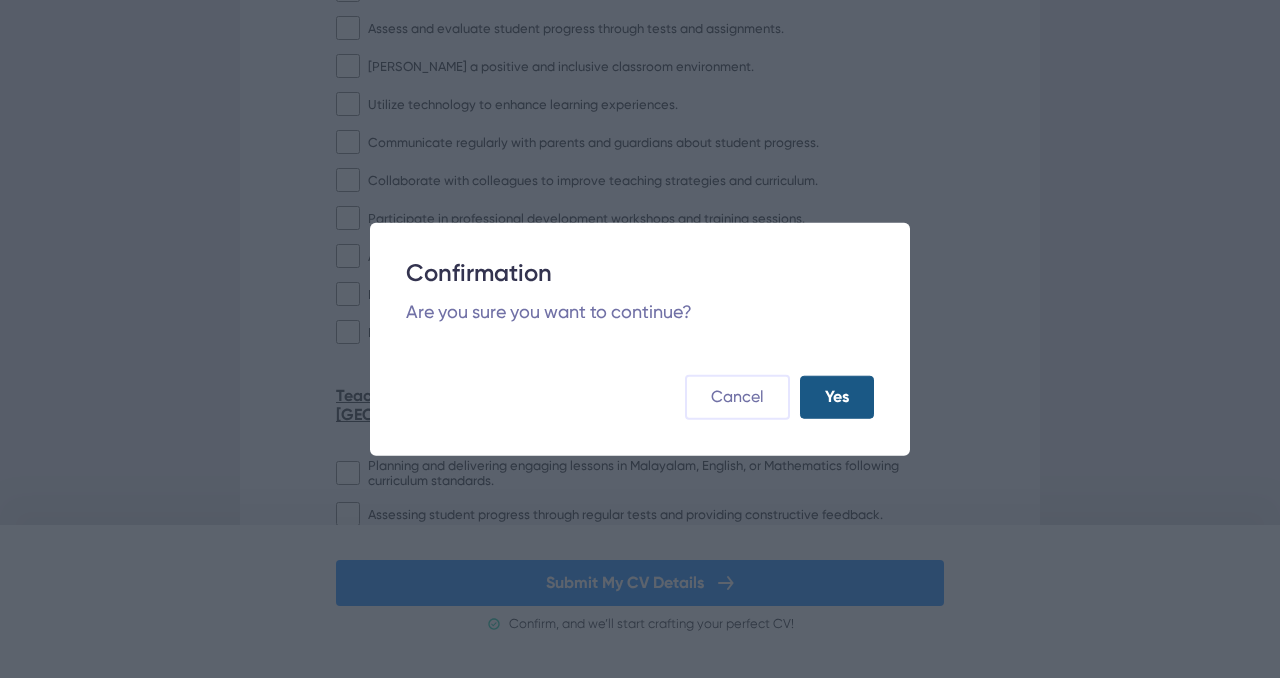 click on "Yes" at bounding box center (837, 397) 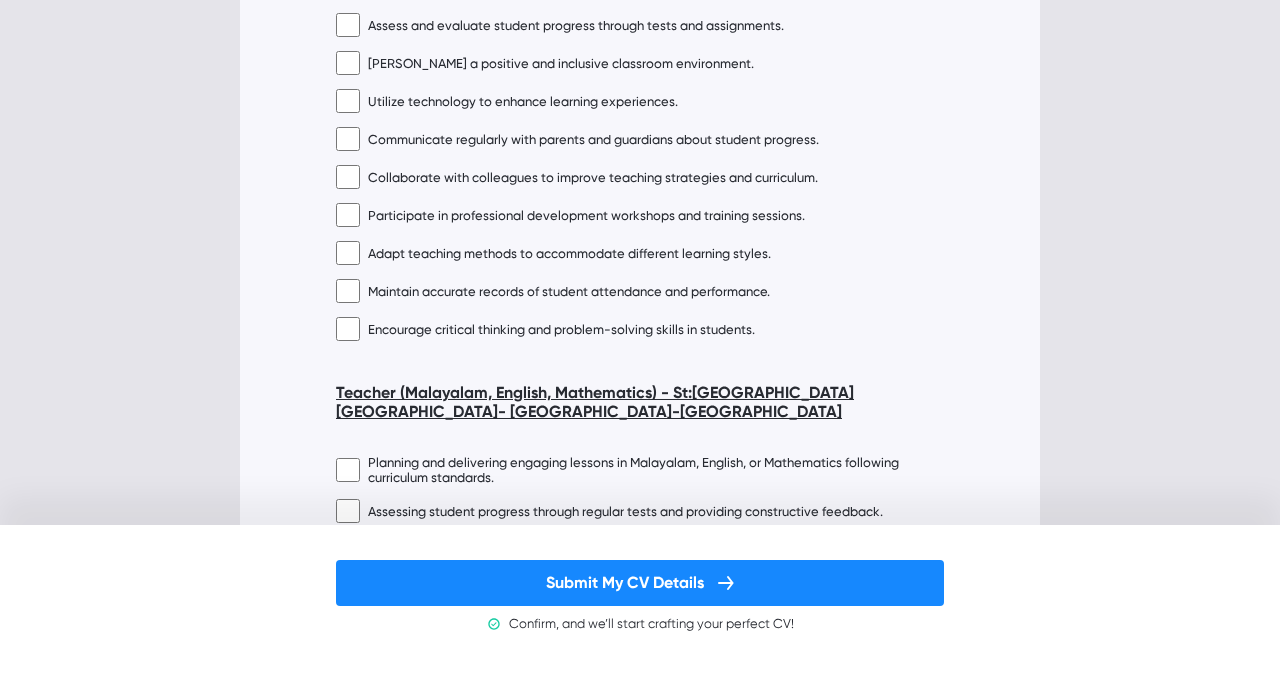scroll, scrollTop: 1229, scrollLeft: 0, axis: vertical 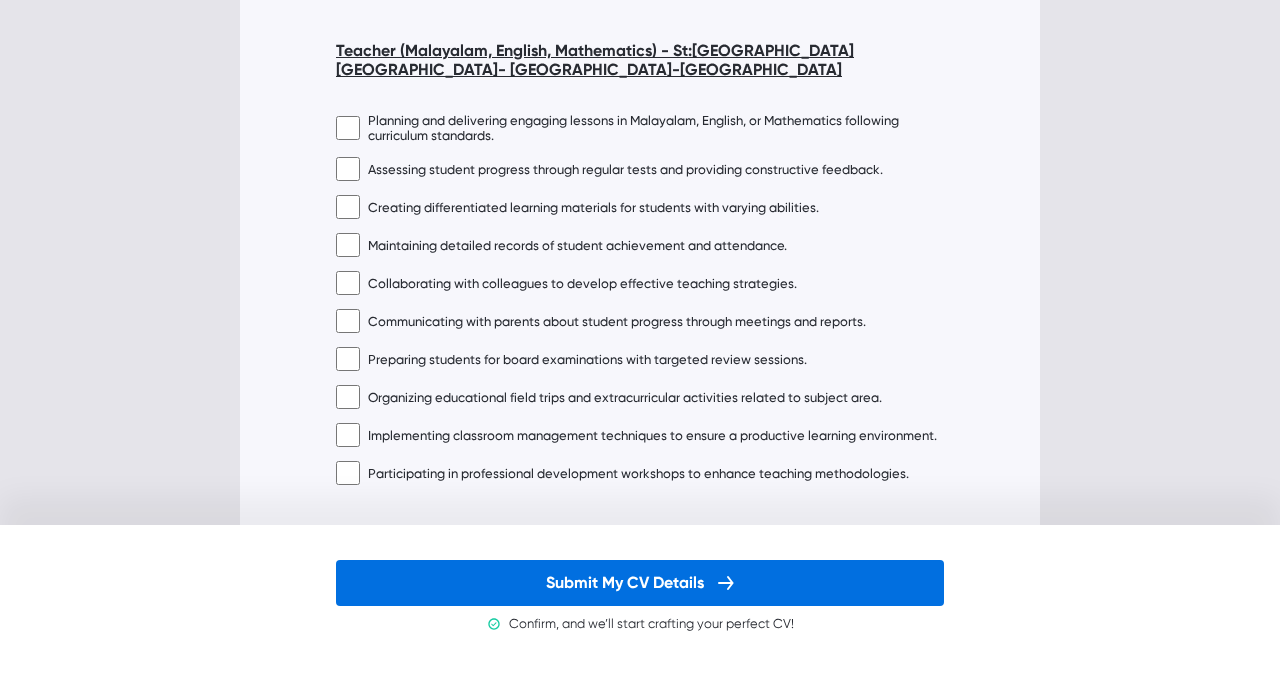 click on "Submit My CV Details" at bounding box center (640, 583) 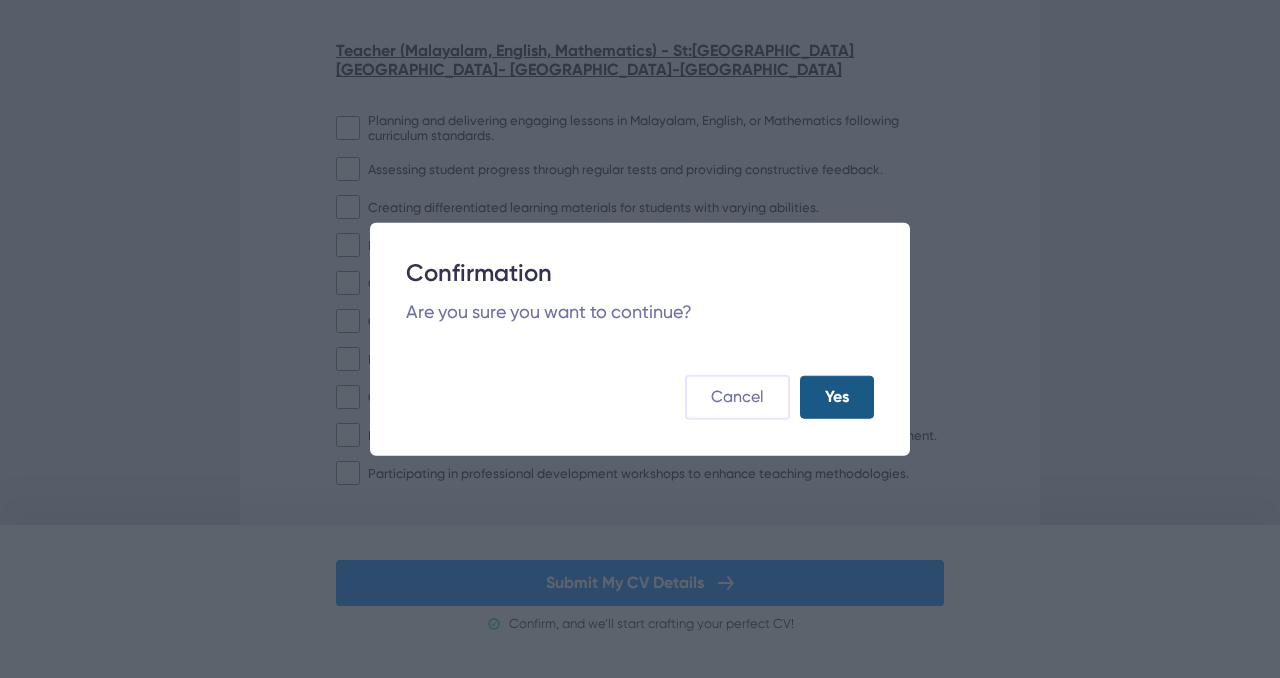 click on "Yes" at bounding box center [837, 397] 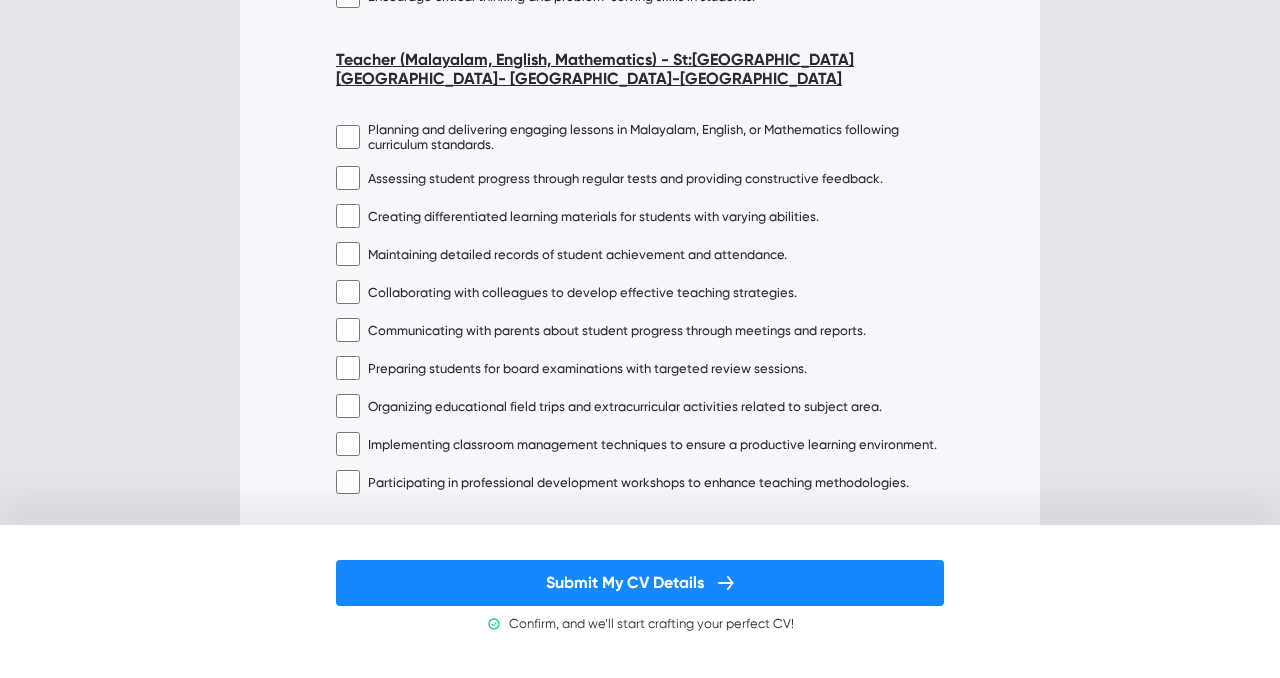 scroll, scrollTop: 1229, scrollLeft: 0, axis: vertical 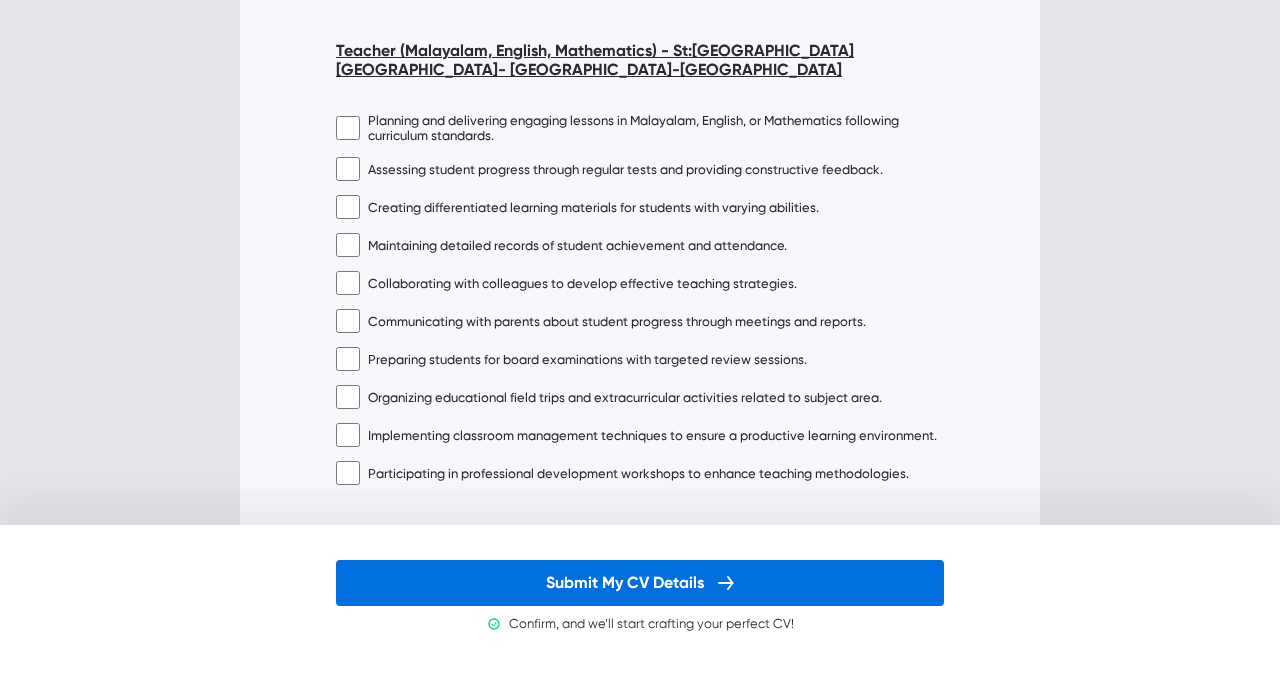 click on "Submit My CV Details" at bounding box center [640, 583] 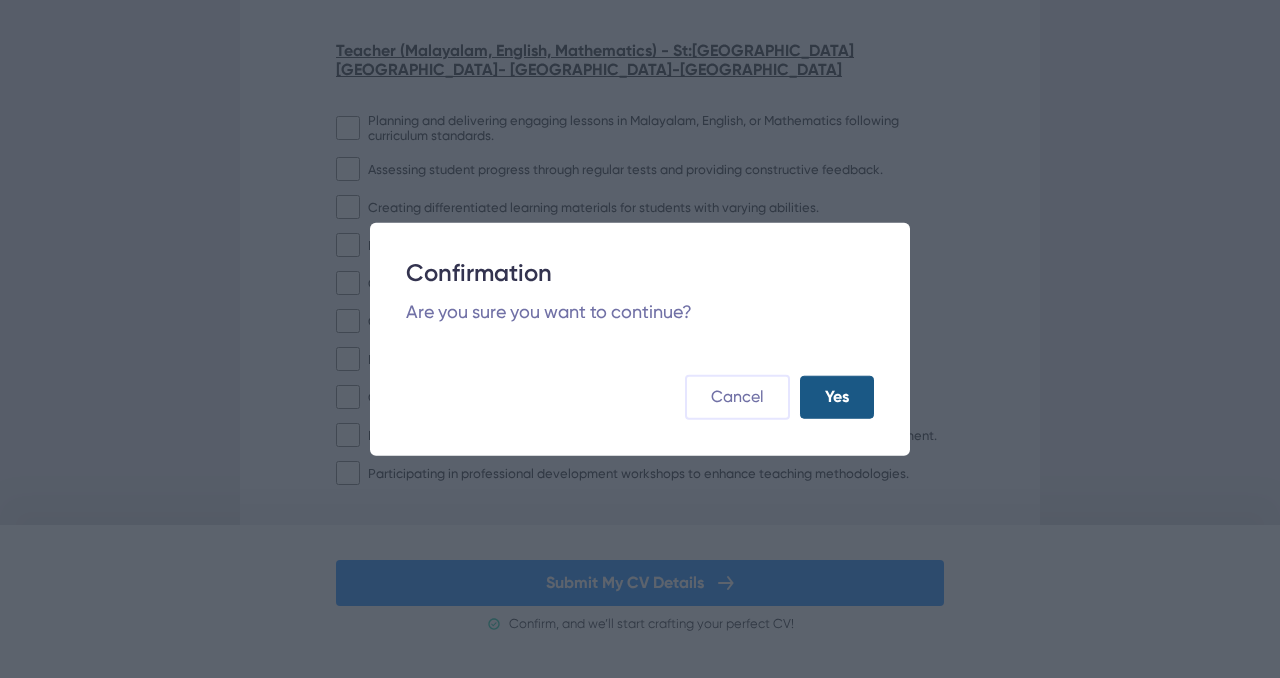 click on "Yes" at bounding box center [837, 397] 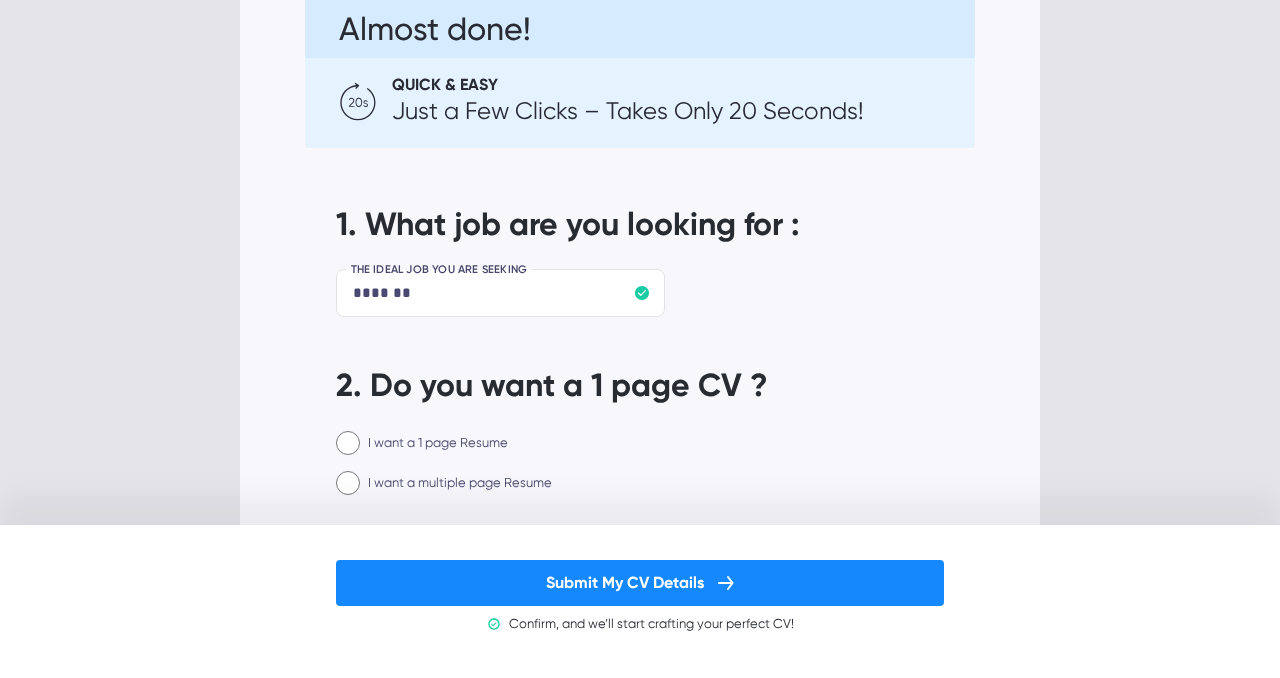 scroll, scrollTop: 0, scrollLeft: 0, axis: both 